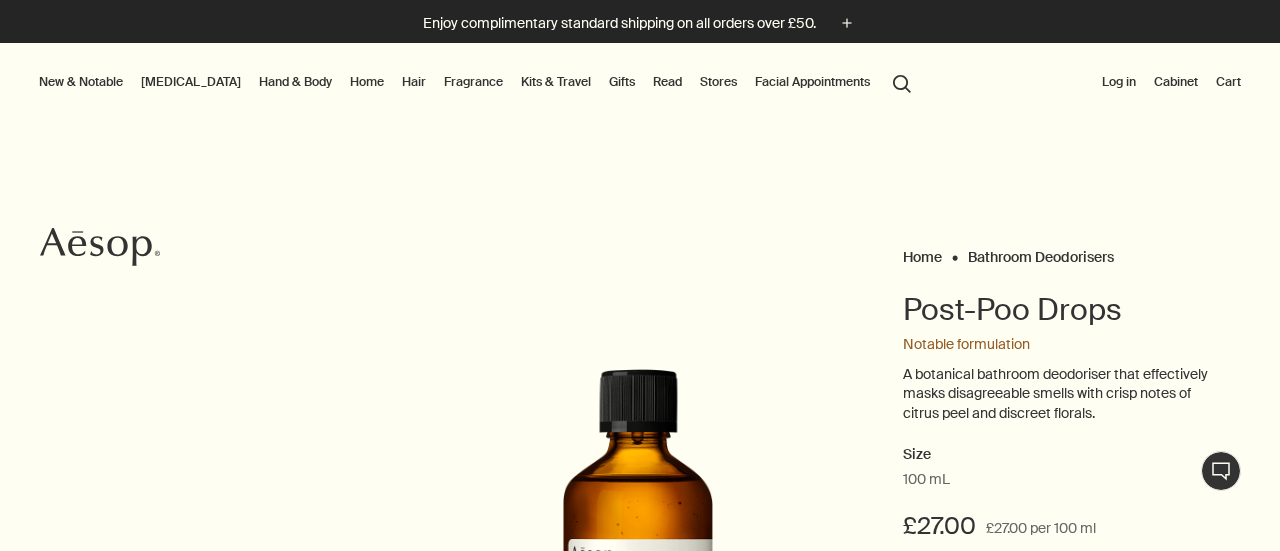 scroll, scrollTop: 0, scrollLeft: 0, axis: both 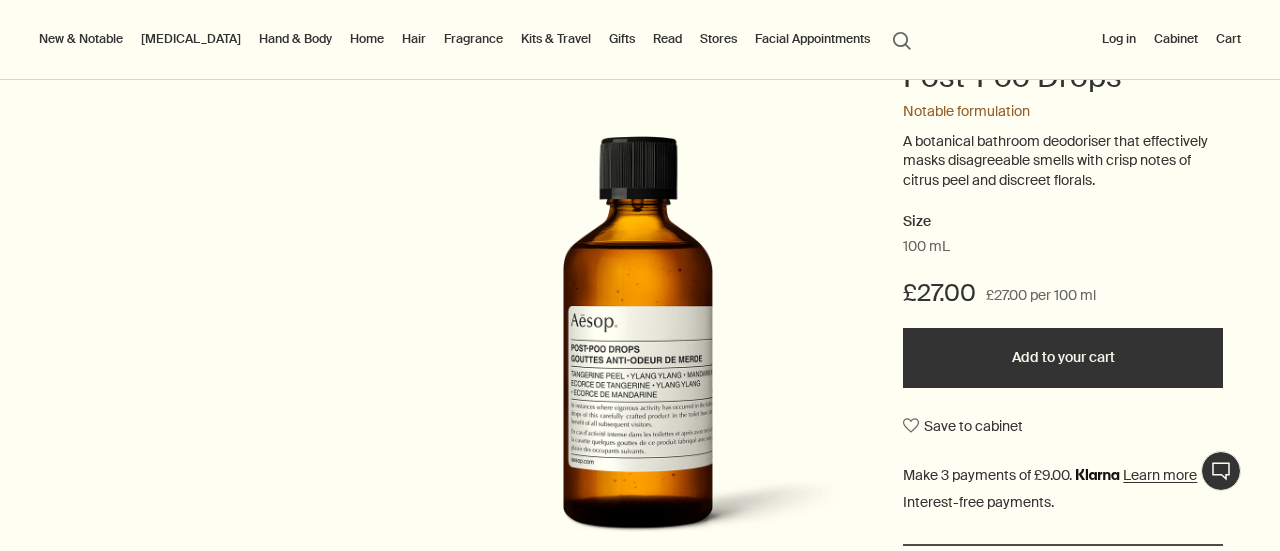 click on "Add to your cart" at bounding box center [1063, 358] 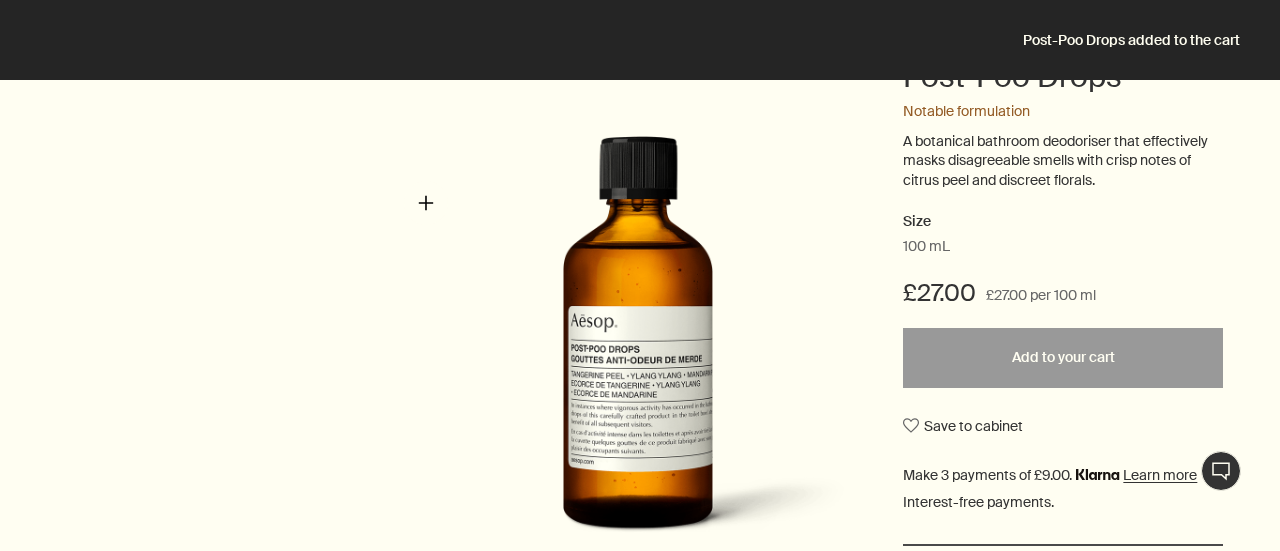 scroll, scrollTop: 0, scrollLeft: 0, axis: both 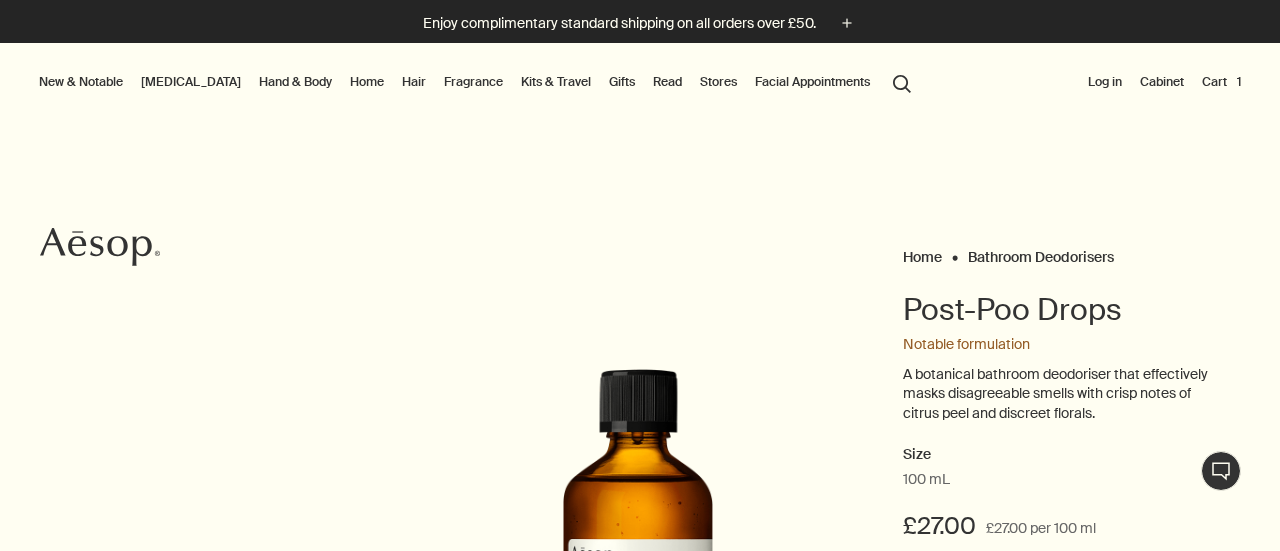 click on "Hand & Body" at bounding box center (295, 82) 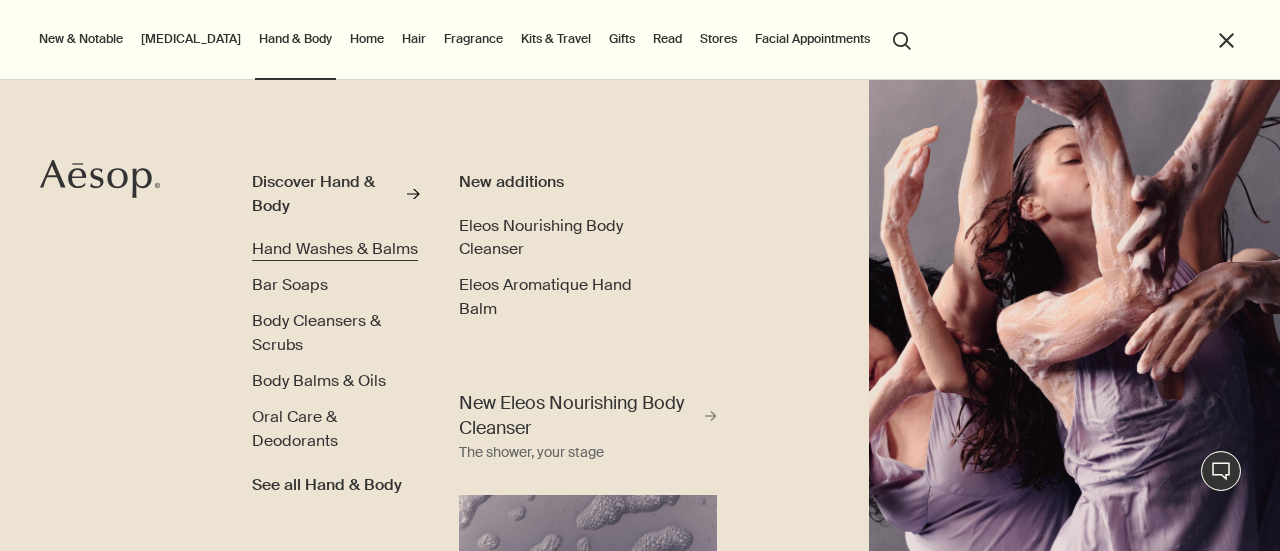 click on "Hand Washes & Balms" at bounding box center [335, 248] 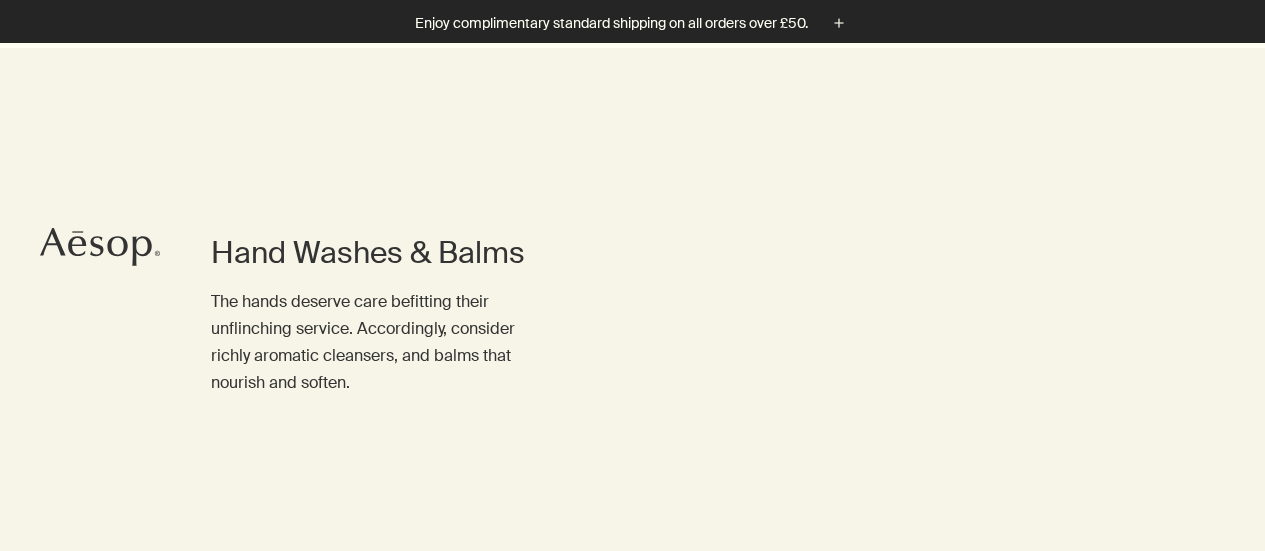scroll, scrollTop: 263, scrollLeft: 0, axis: vertical 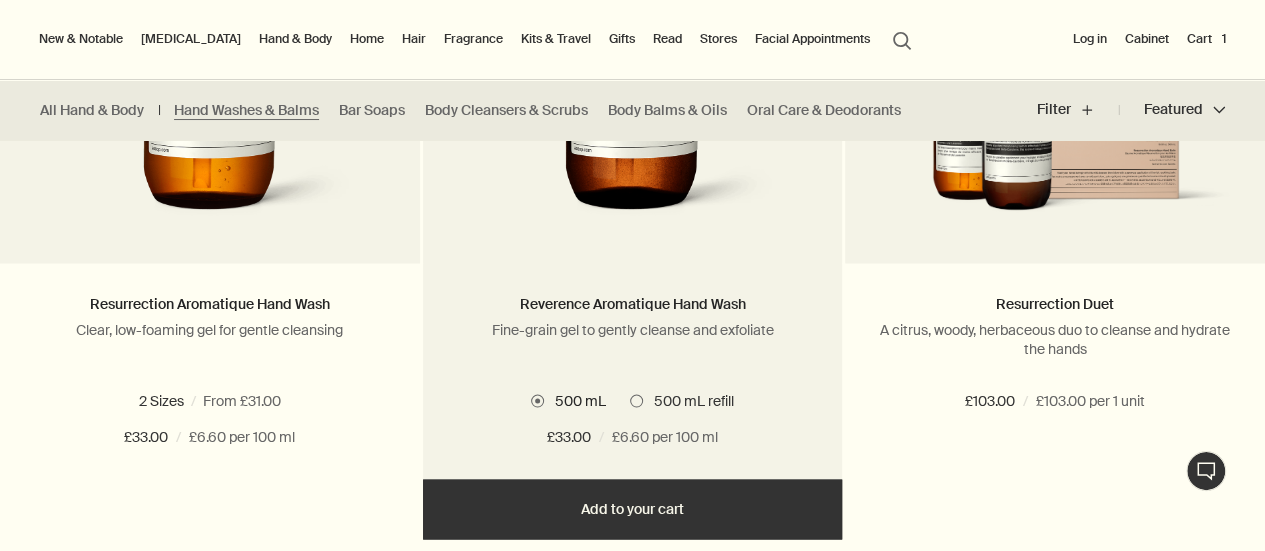click at bounding box center (636, 400) 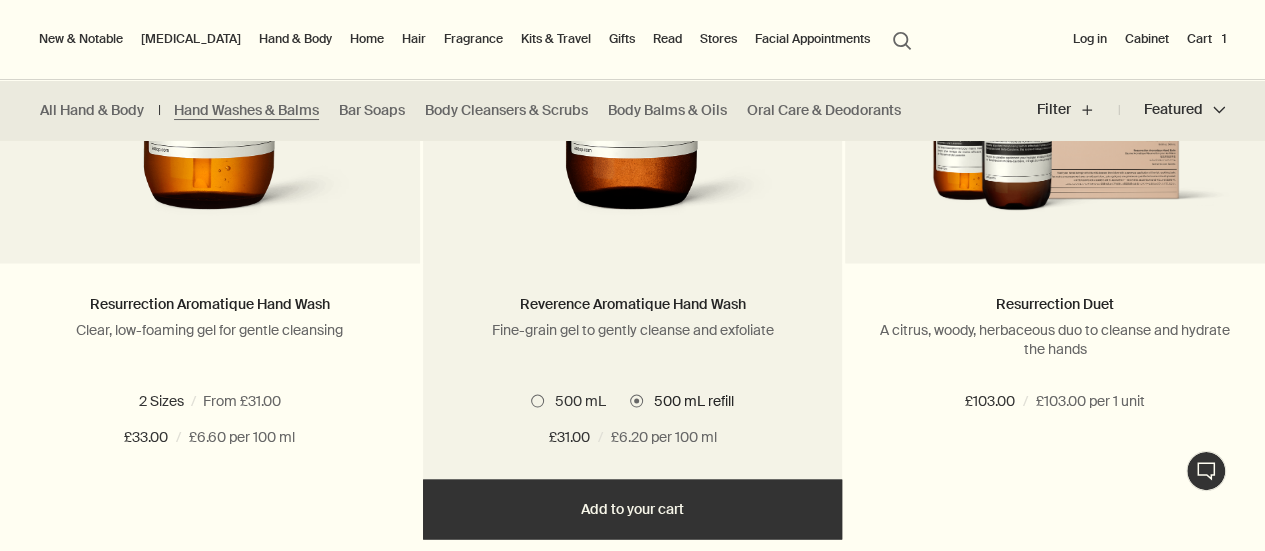 click on "500 mL 500 mL refill" at bounding box center (633, 400) 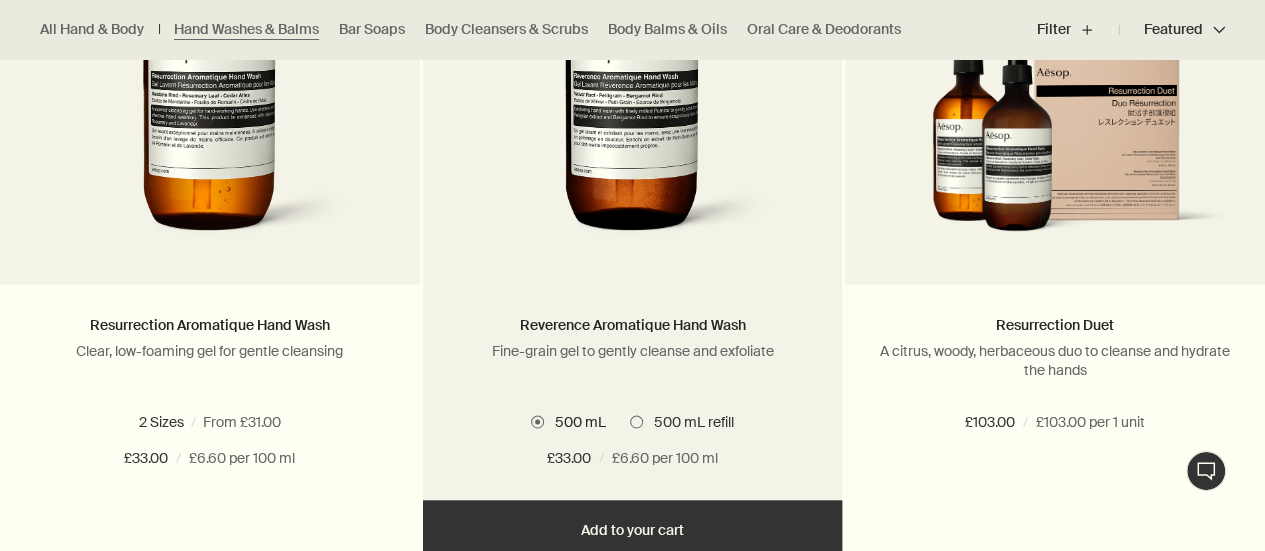 scroll, scrollTop: 1545, scrollLeft: 0, axis: vertical 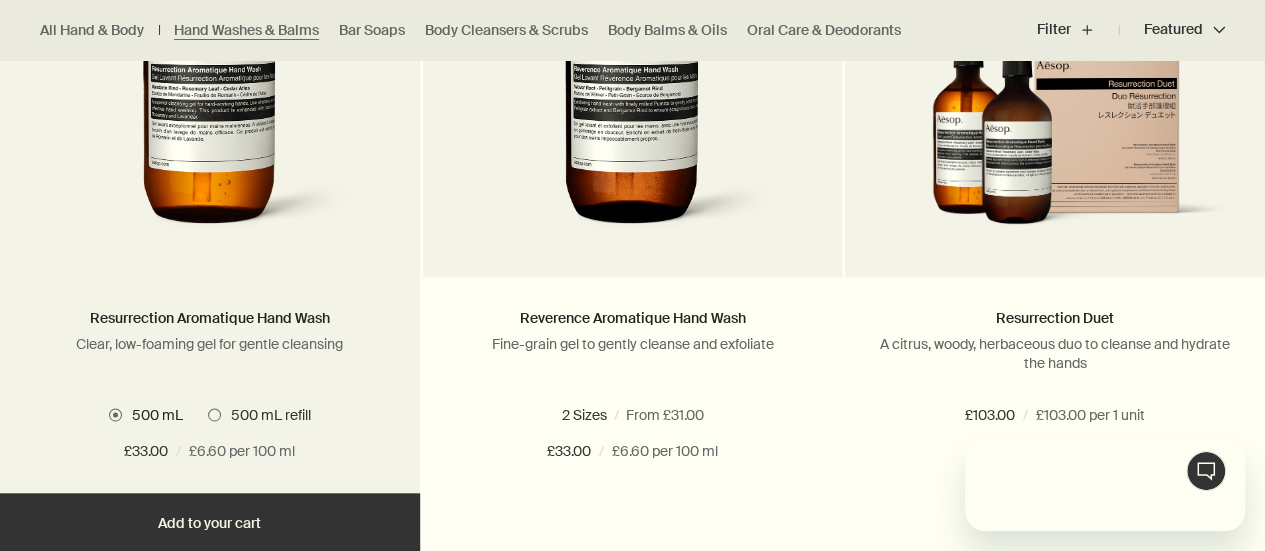 click at bounding box center [214, 414] 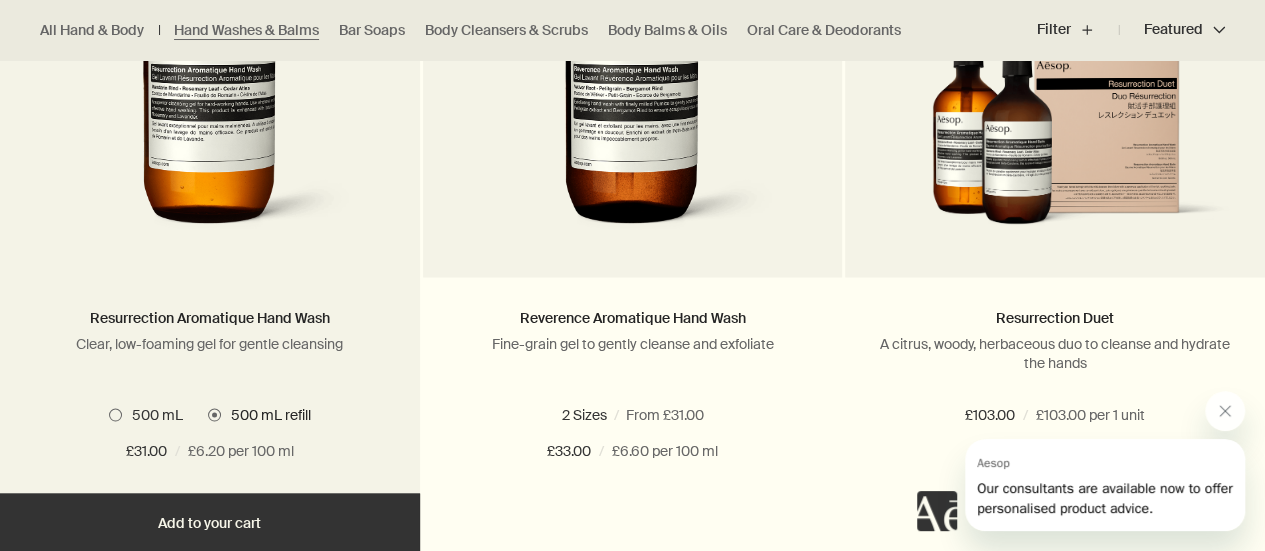 click at bounding box center [115, 414] 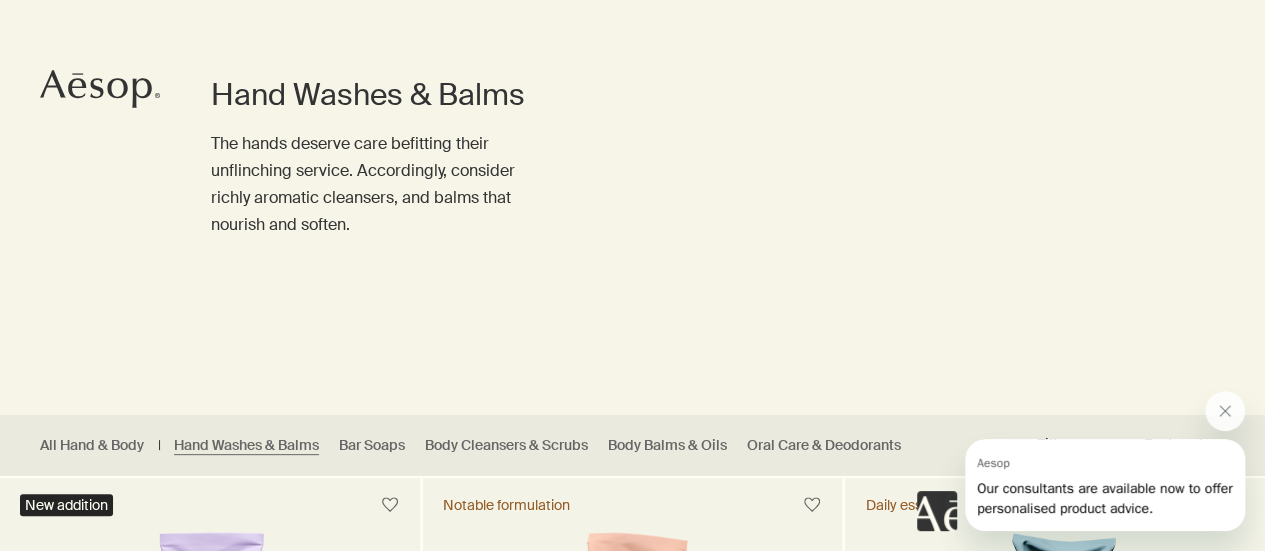 scroll, scrollTop: 159, scrollLeft: 0, axis: vertical 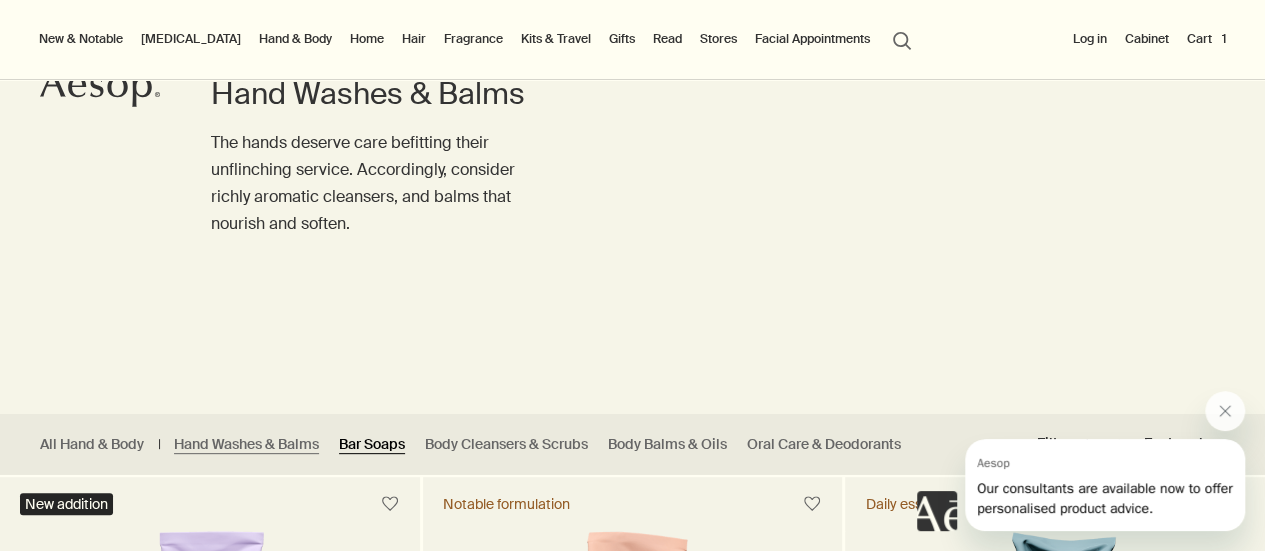click on "Bar Soaps" at bounding box center (372, 444) 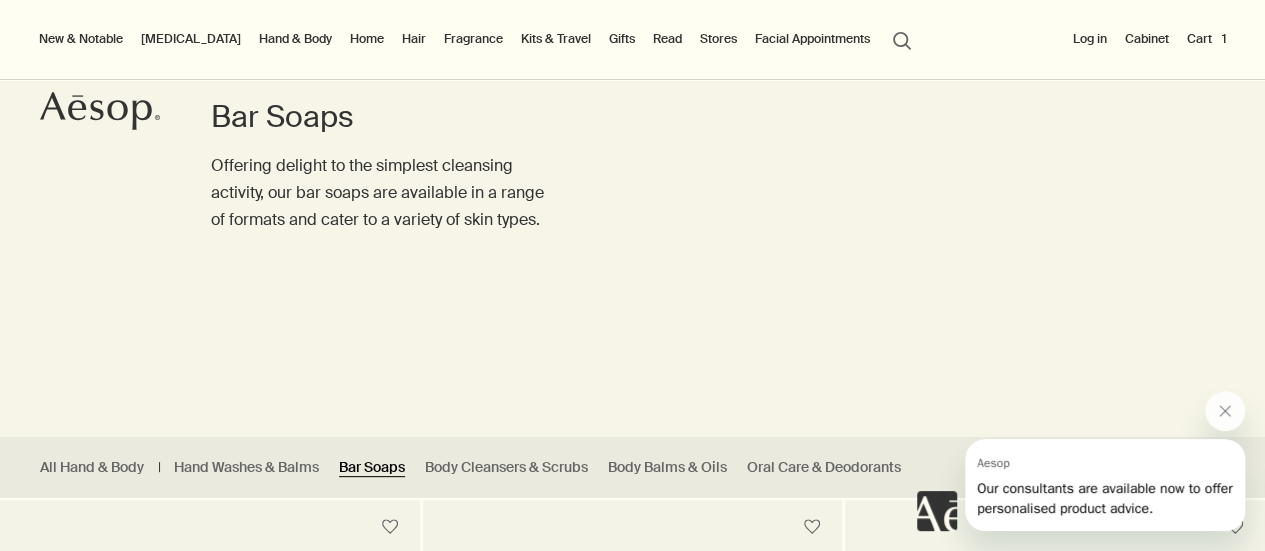 scroll, scrollTop: 116, scrollLeft: 0, axis: vertical 